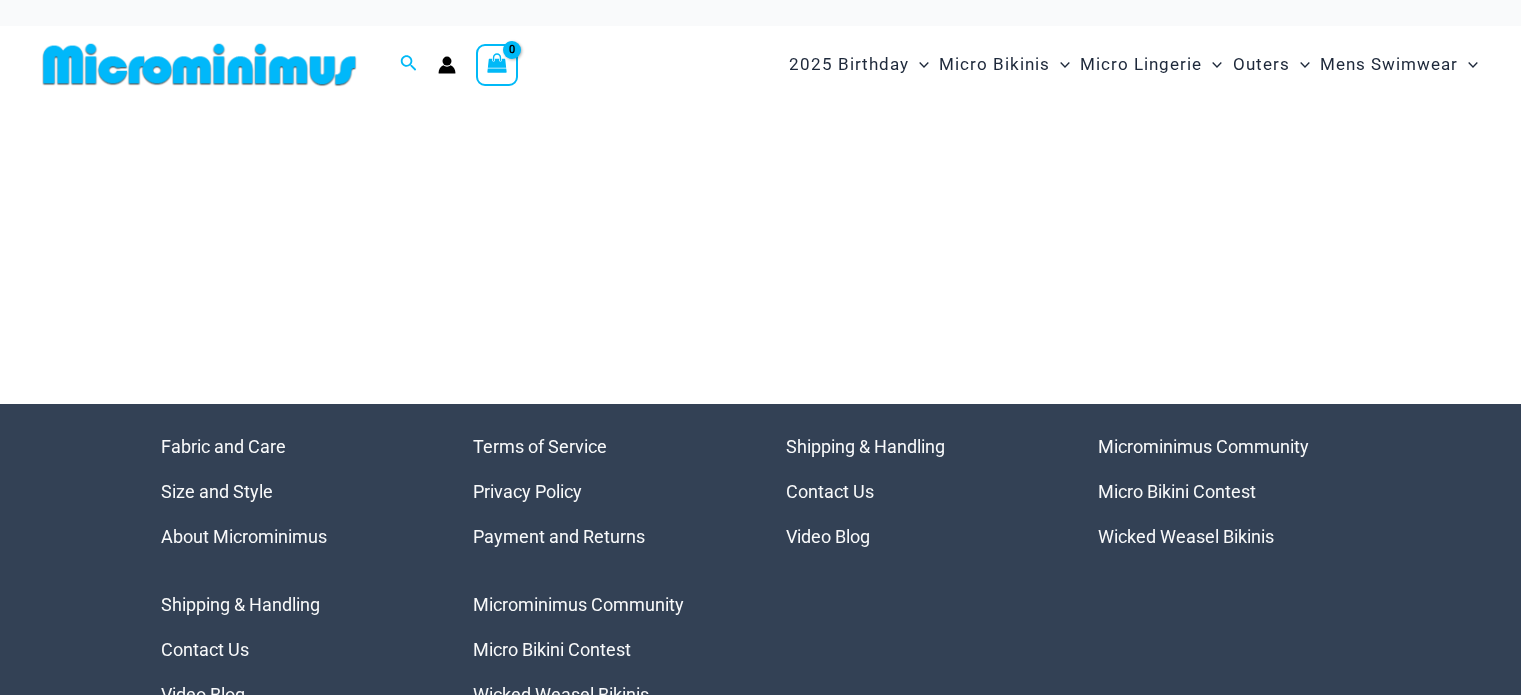 scroll, scrollTop: 0, scrollLeft: 0, axis: both 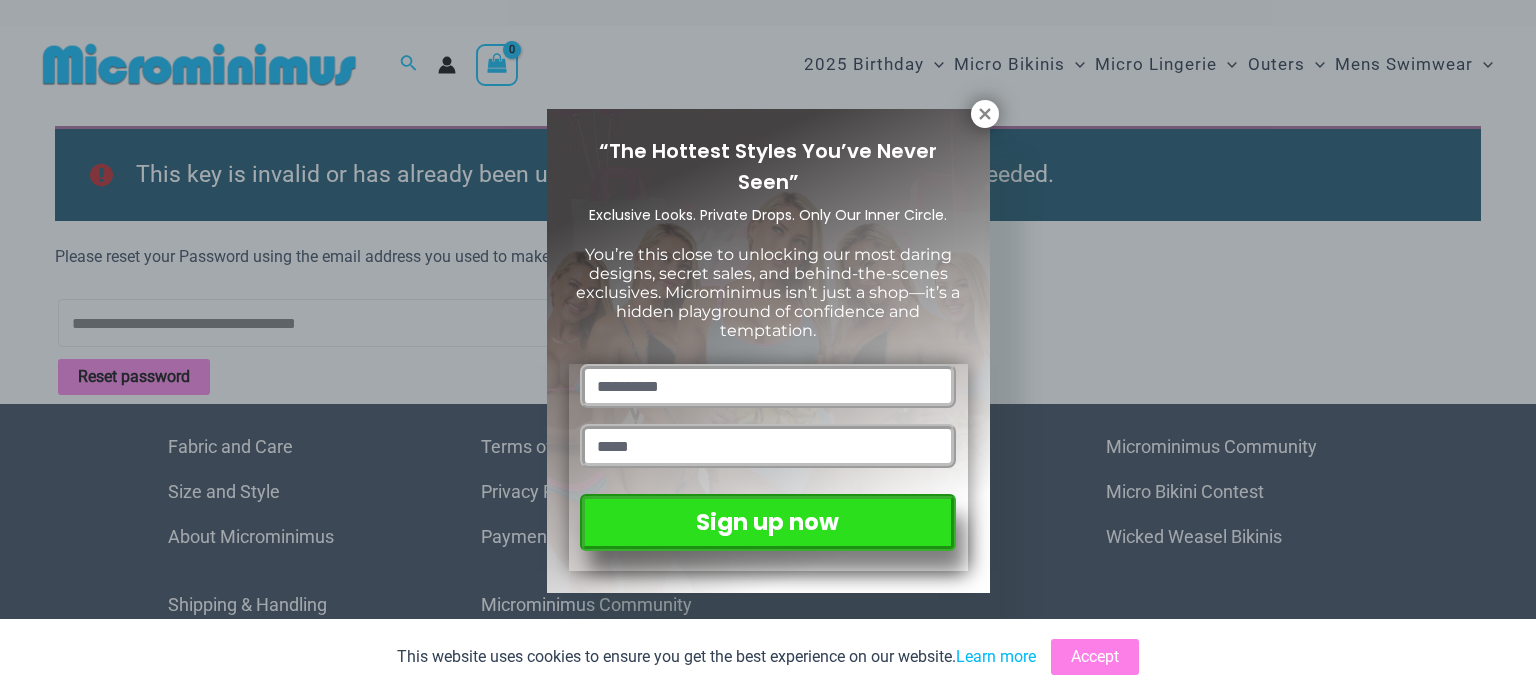 click on "“The Hottest Styles You’ve Never Seen” Exclusive Looks. Private Drops. Only Our Inner Circle. You’re this close to unlocking our most daring designs, secret sales, and behind-the-scenes exclusives. Microminimus isn’t just a shop—it’s a hidden playground of confidence and temptation. Sign up now" at bounding box center [768, 347] 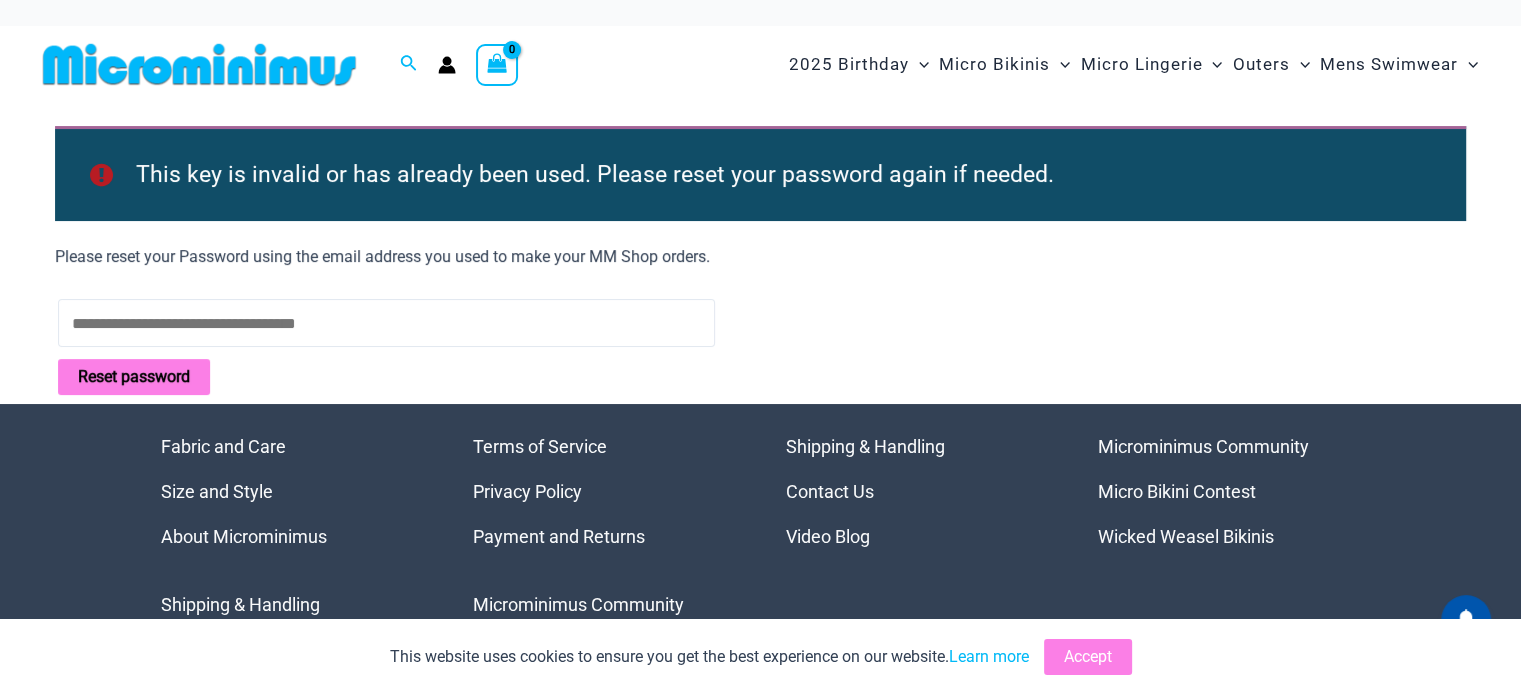 click on "Username or Email Address" at bounding box center [386, 323] 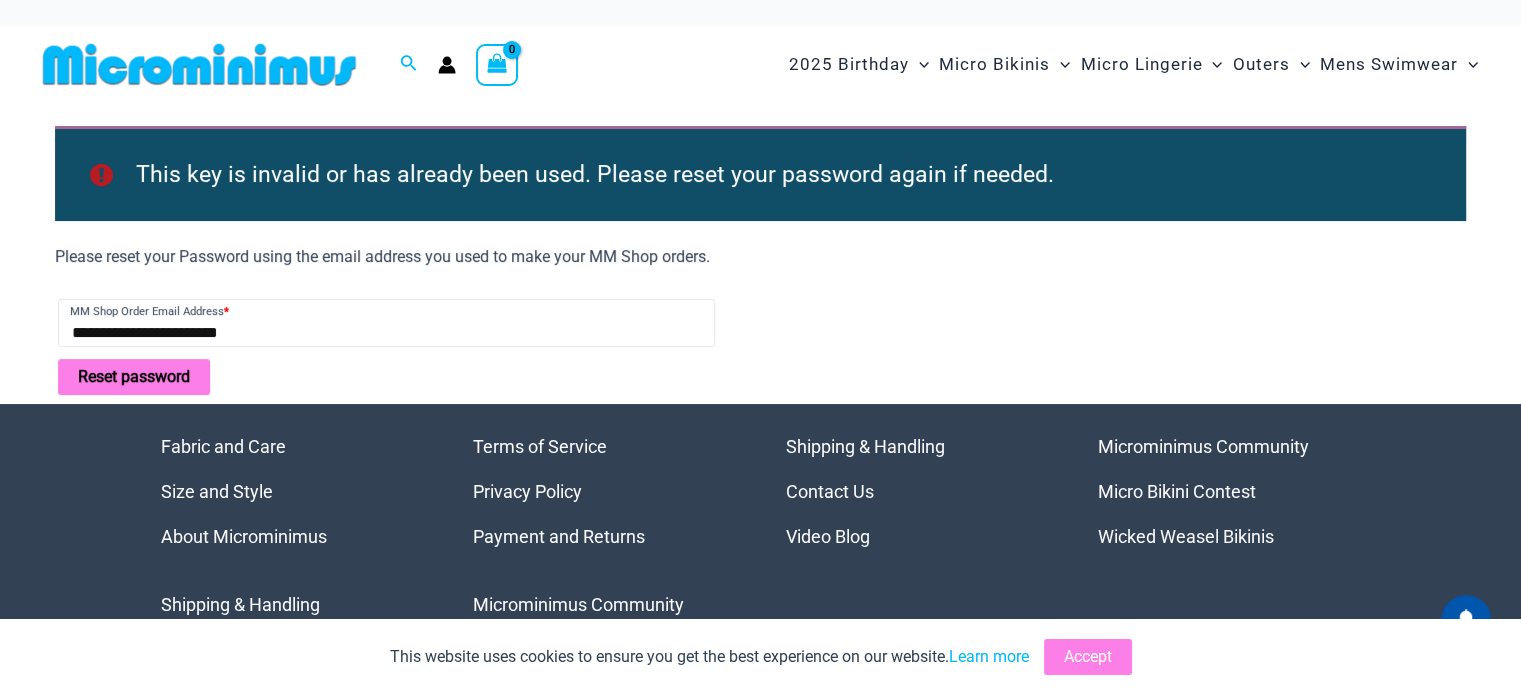 type on "**********" 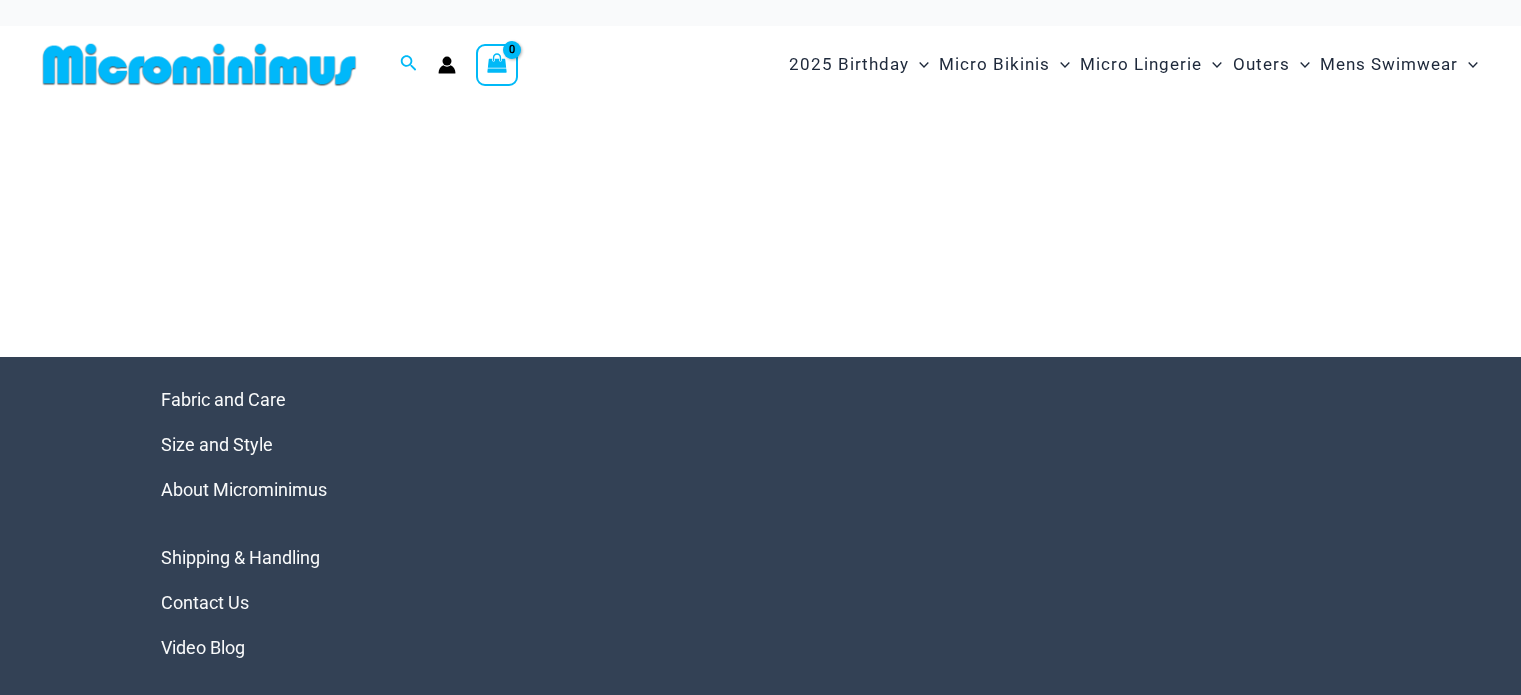 scroll, scrollTop: 0, scrollLeft: 0, axis: both 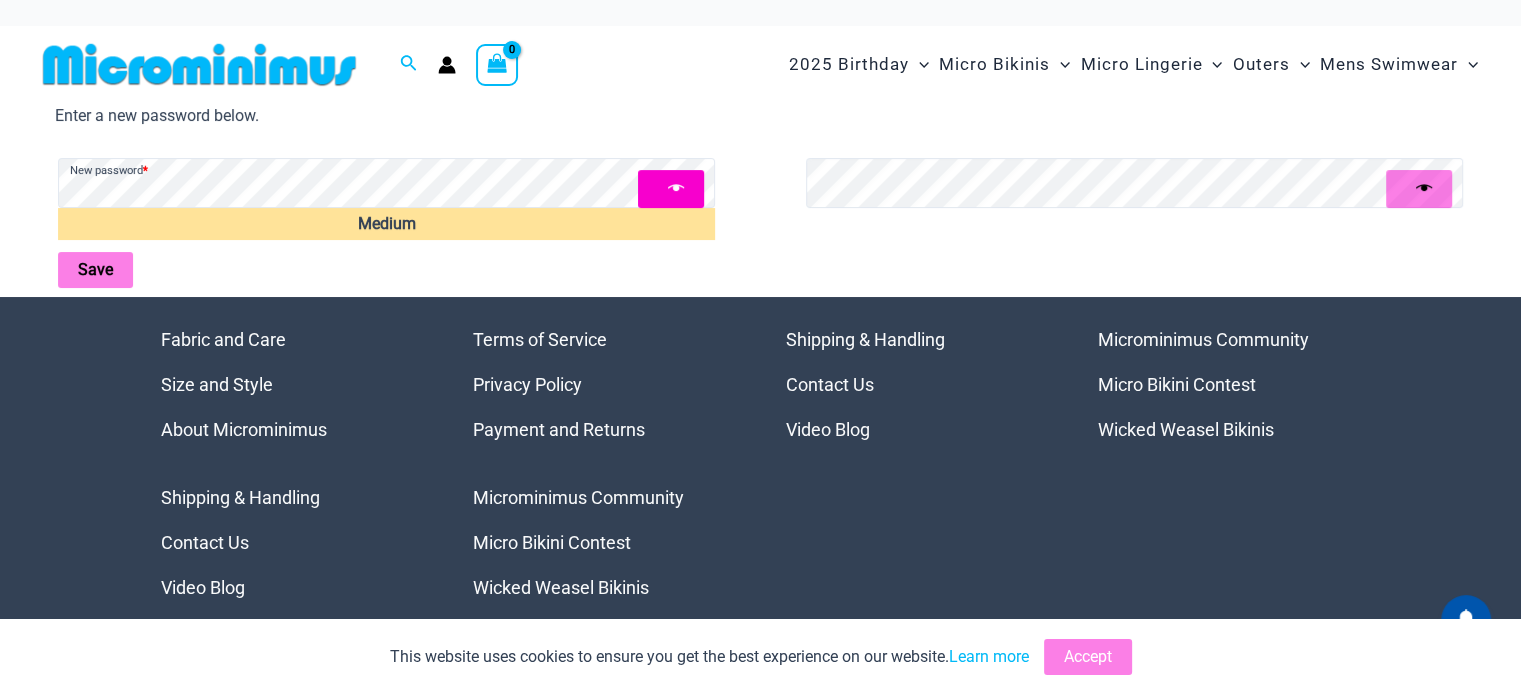 type 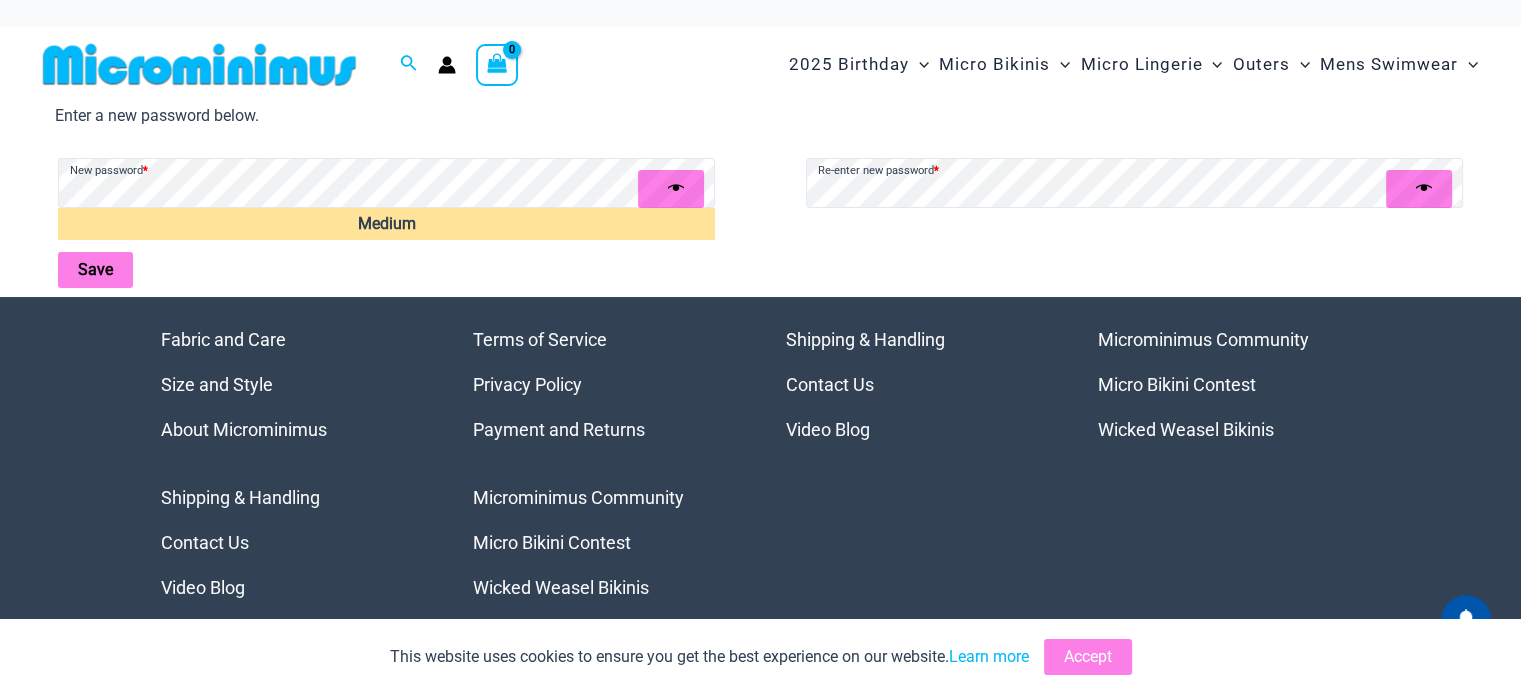 click on "Save" at bounding box center [95, 270] 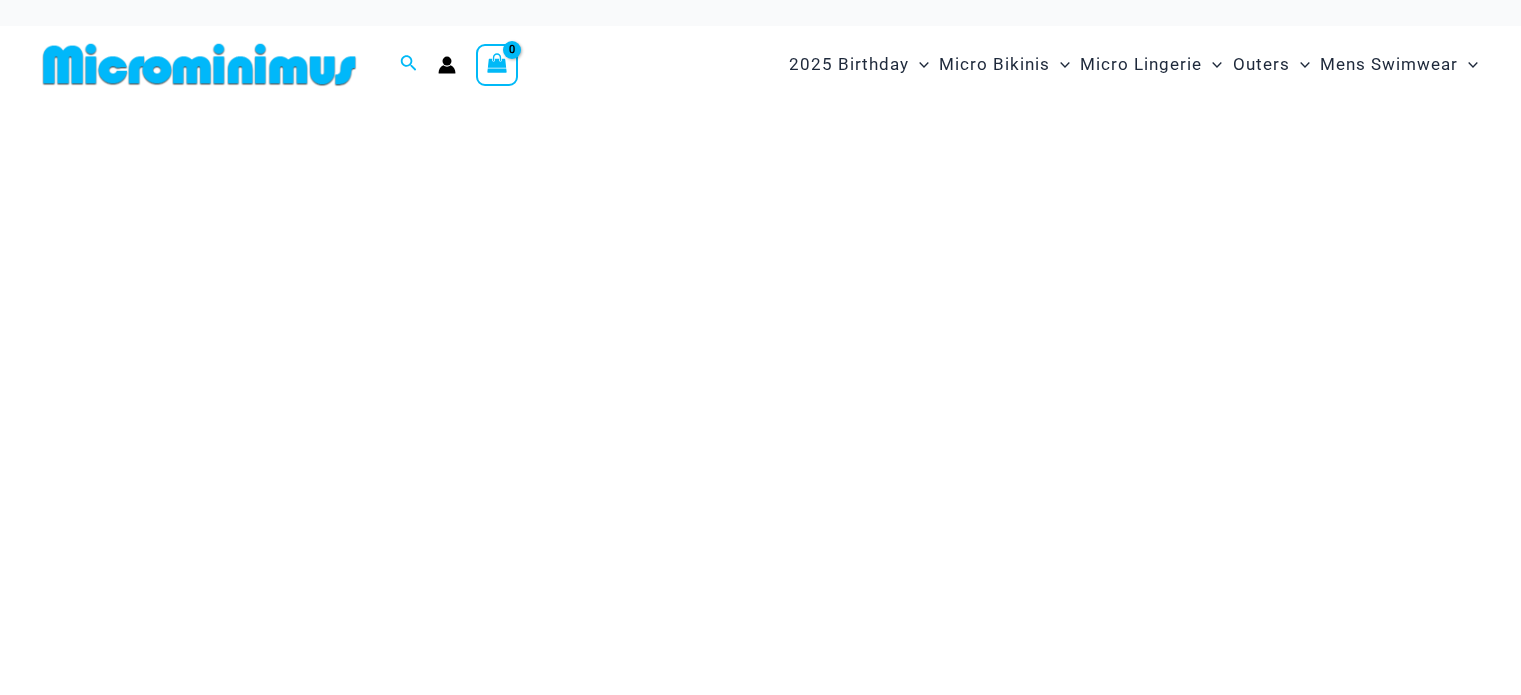 scroll, scrollTop: 0, scrollLeft: 0, axis: both 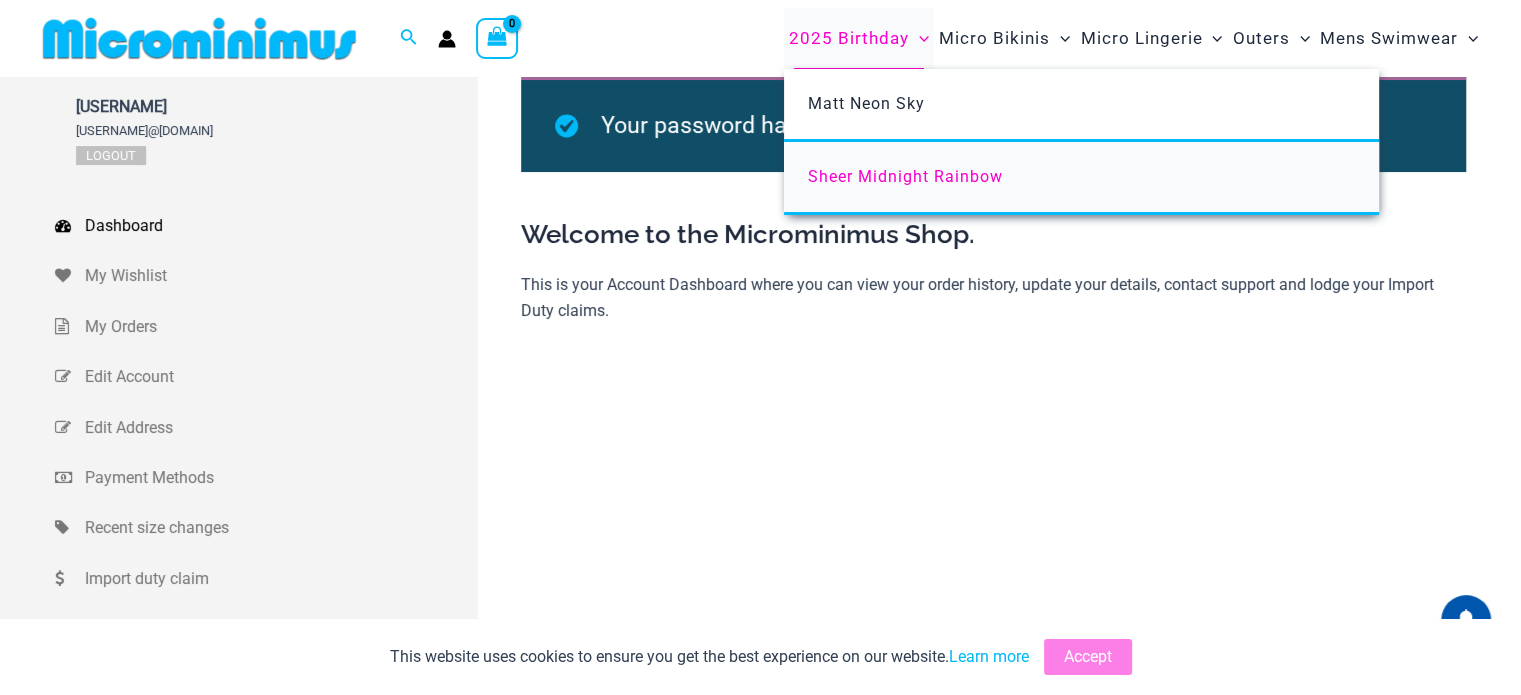 click on "Sheer Midnight Rainbow" at bounding box center [905, 176] 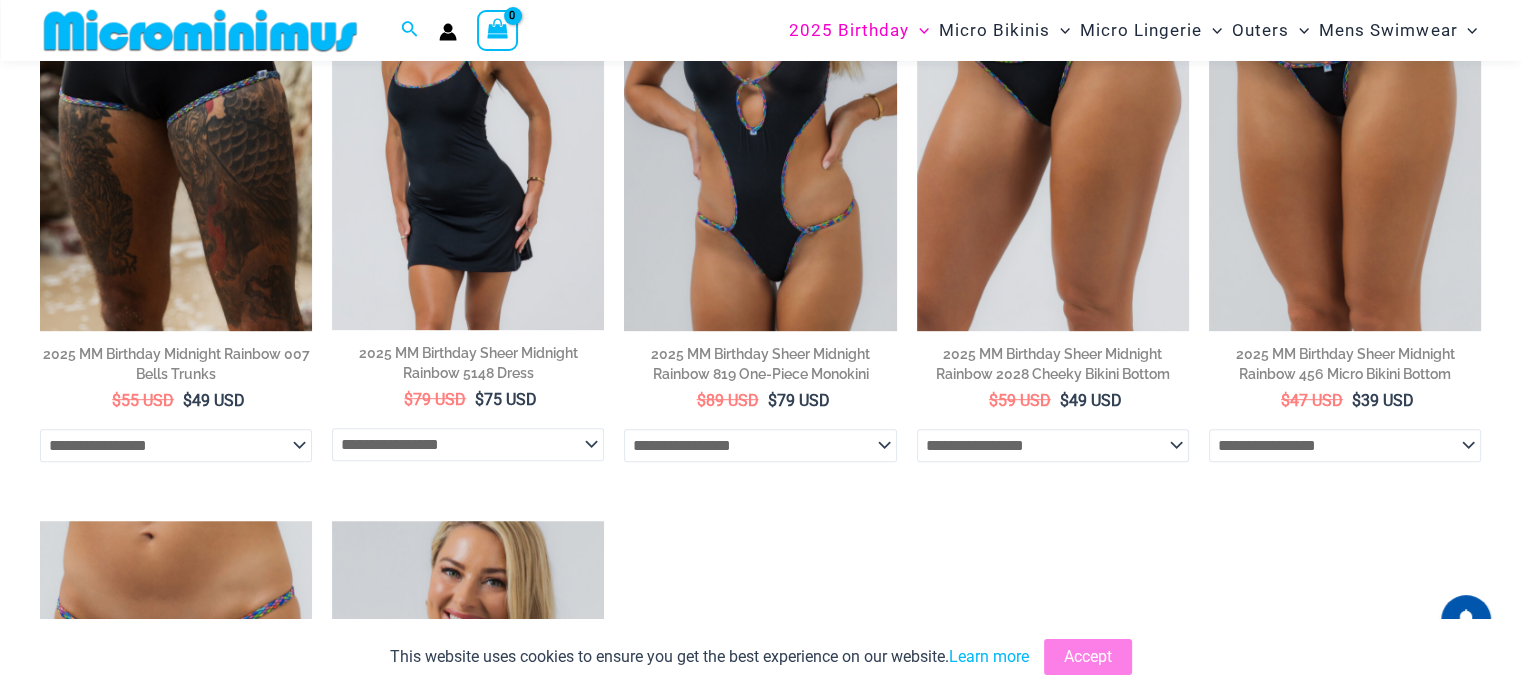 scroll, scrollTop: 784, scrollLeft: 0, axis: vertical 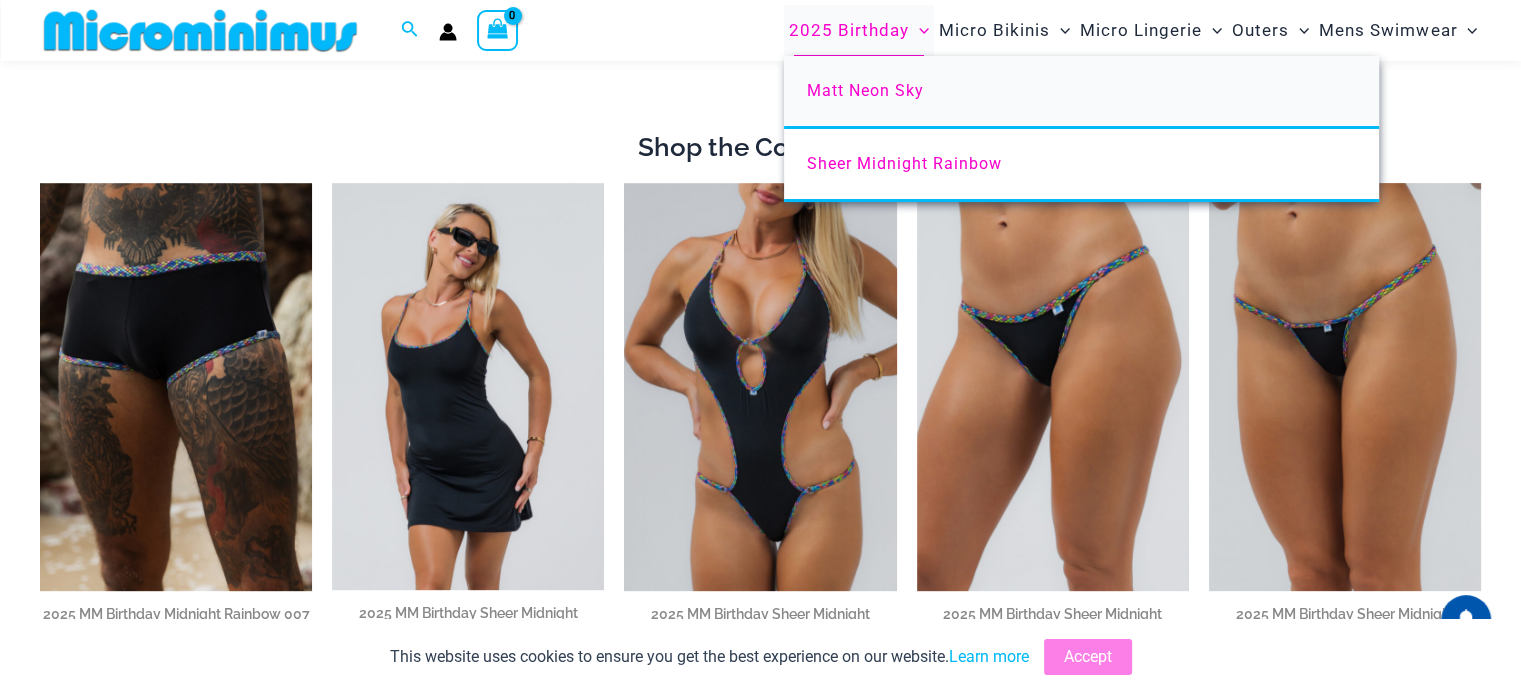 click on "Matt Neon Sky" at bounding box center [865, 90] 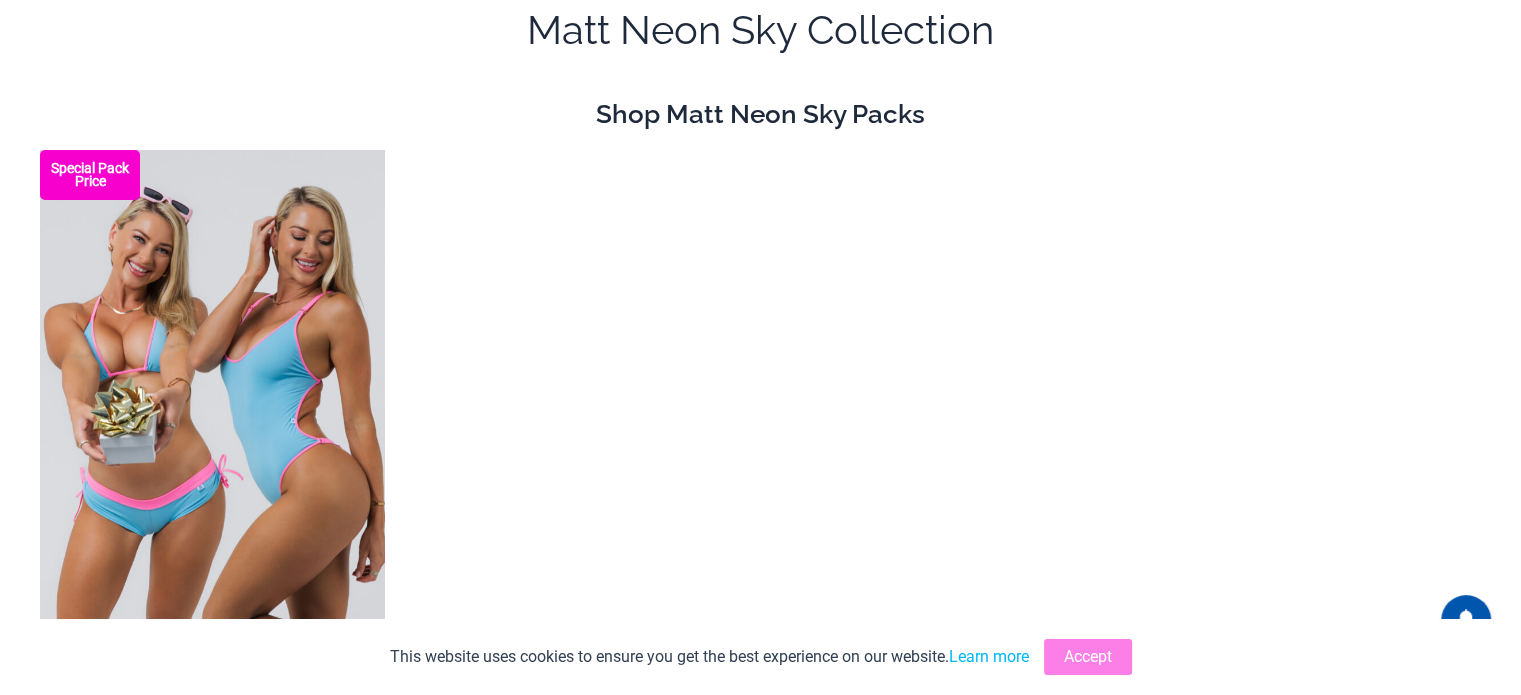 scroll, scrollTop: 0, scrollLeft: 0, axis: both 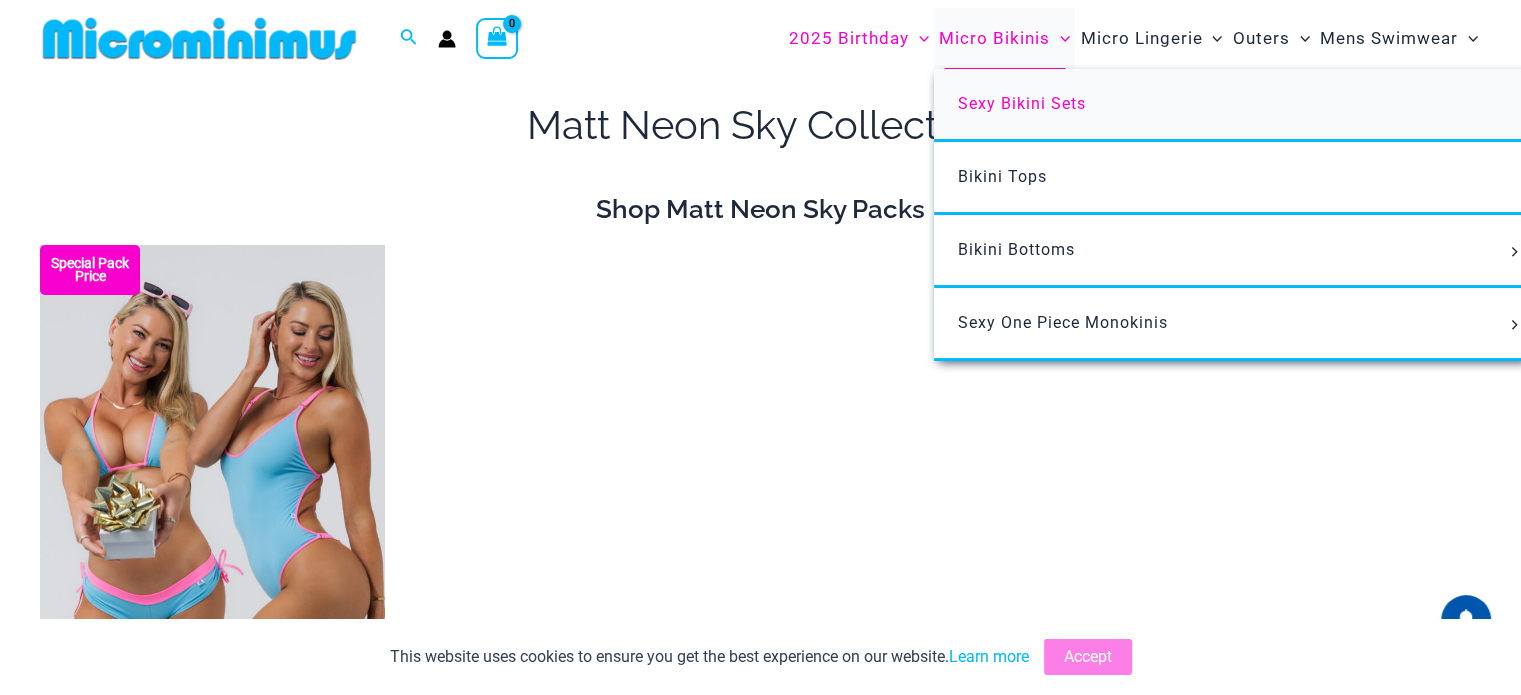 click on "Sexy Bikini Sets" at bounding box center (1022, 103) 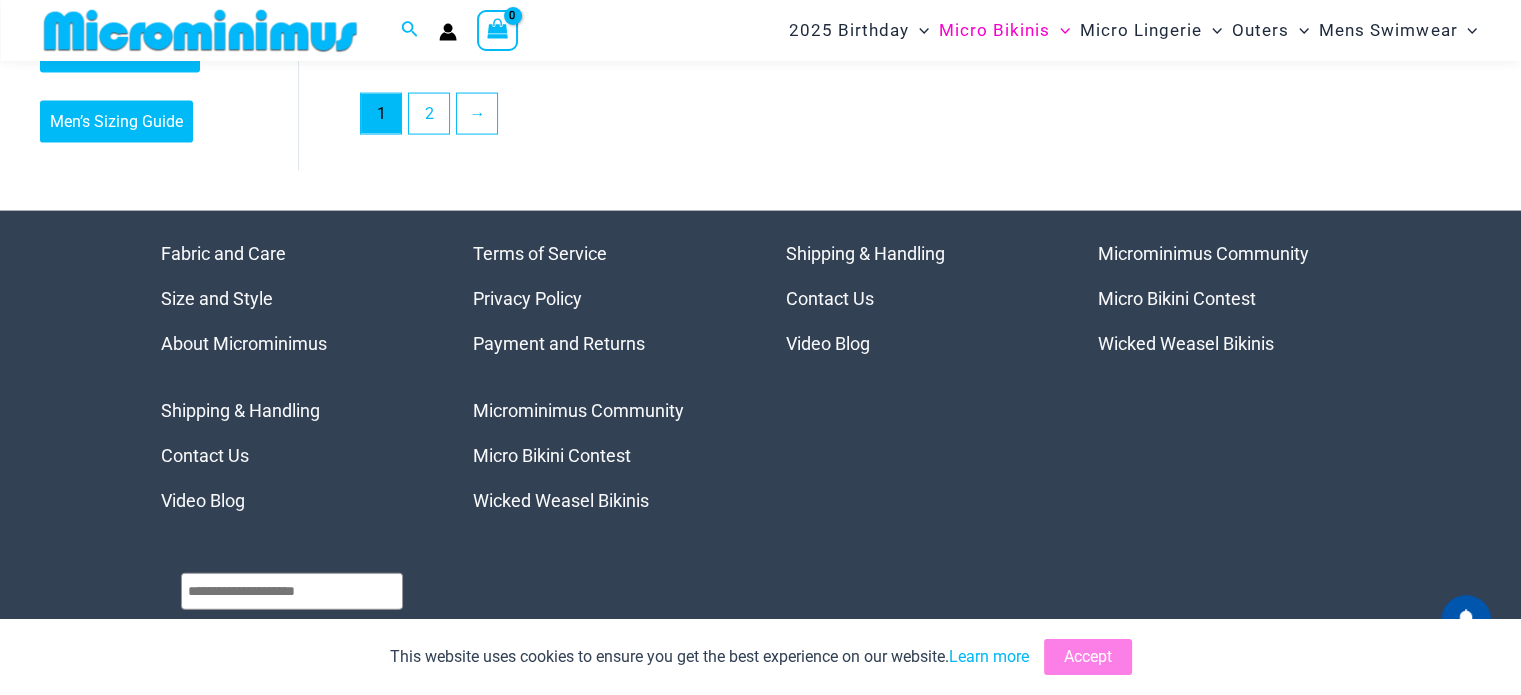 scroll, scrollTop: 4635, scrollLeft: 0, axis: vertical 